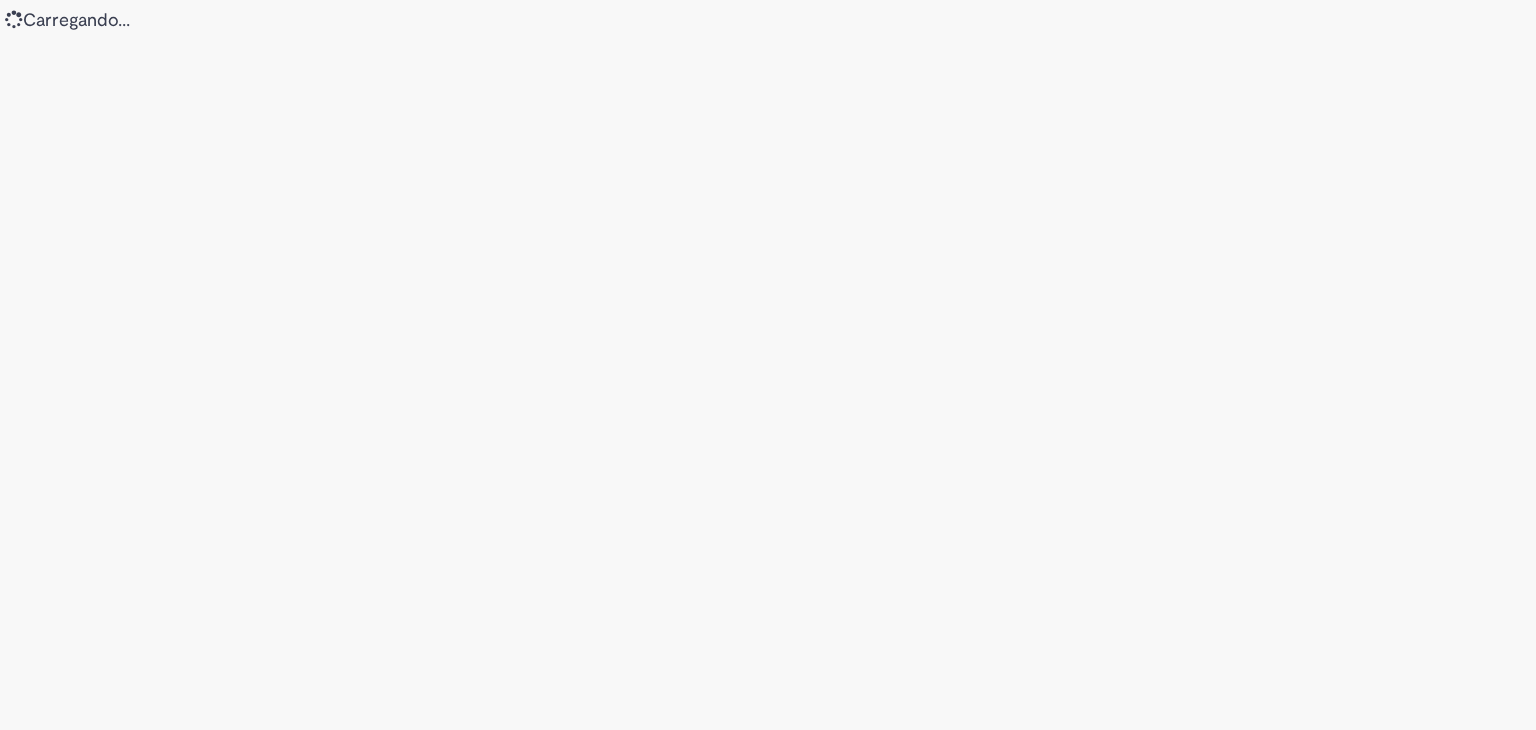 scroll, scrollTop: 0, scrollLeft: 0, axis: both 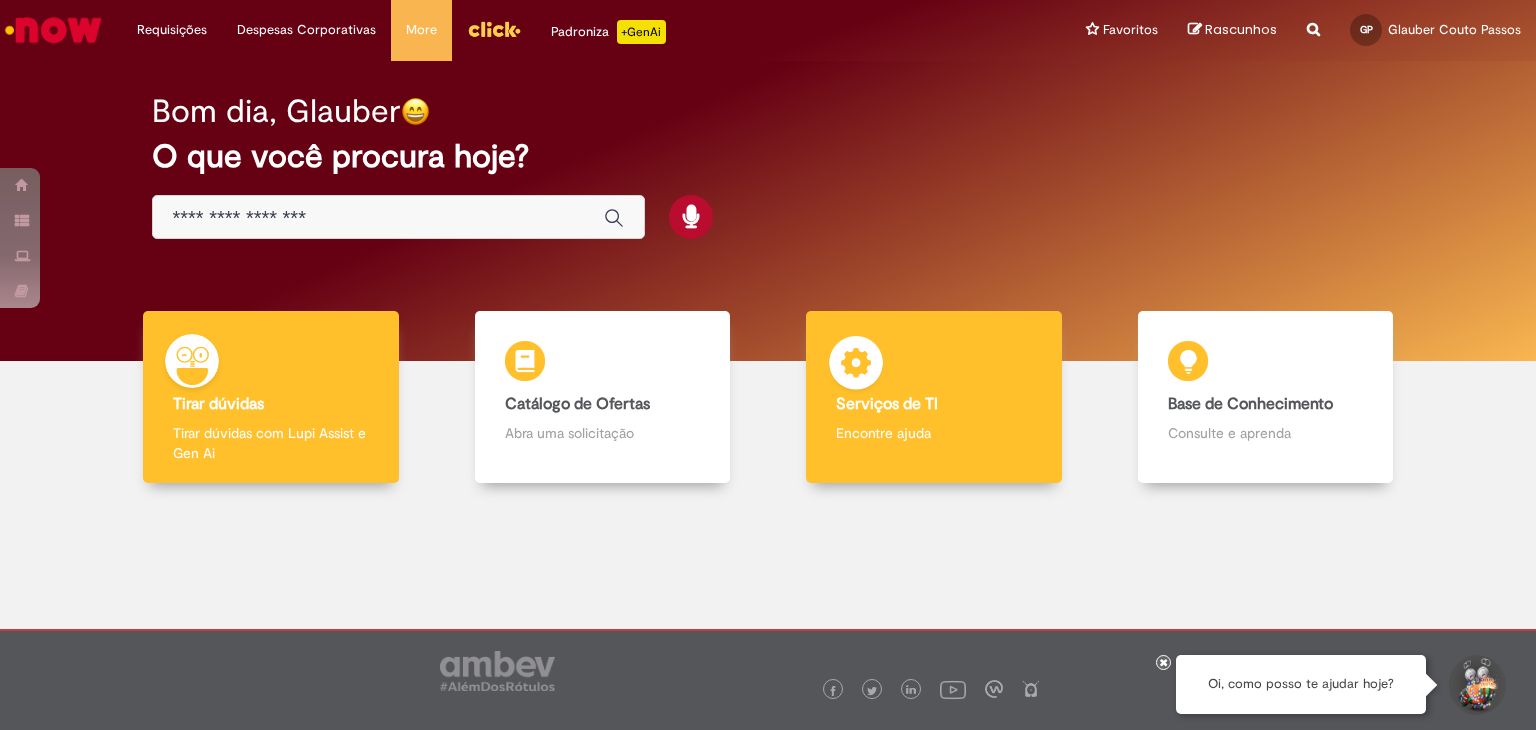 click on "Encontre ajuda" at bounding box center (934, 433) 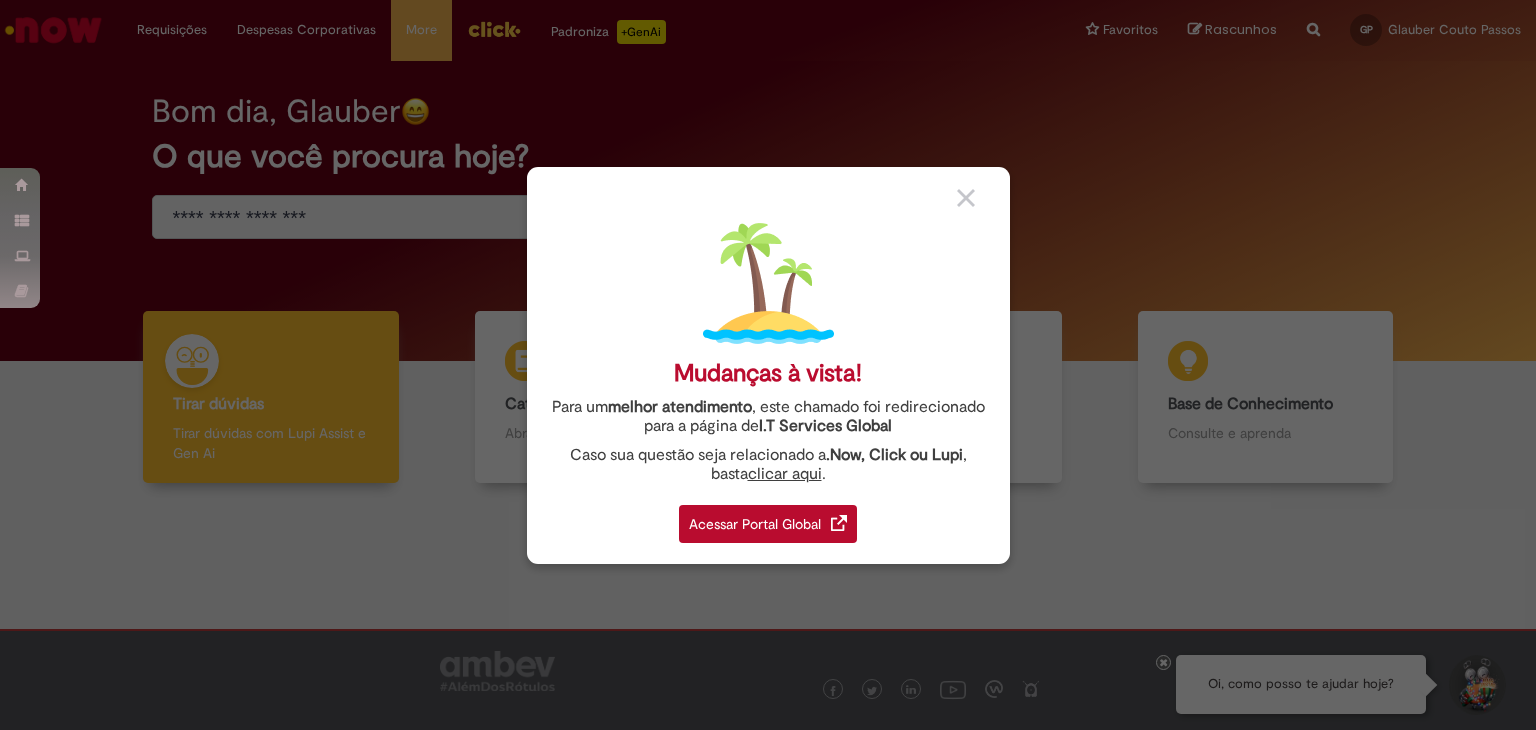 click on "clicar aqui" at bounding box center [785, 468] 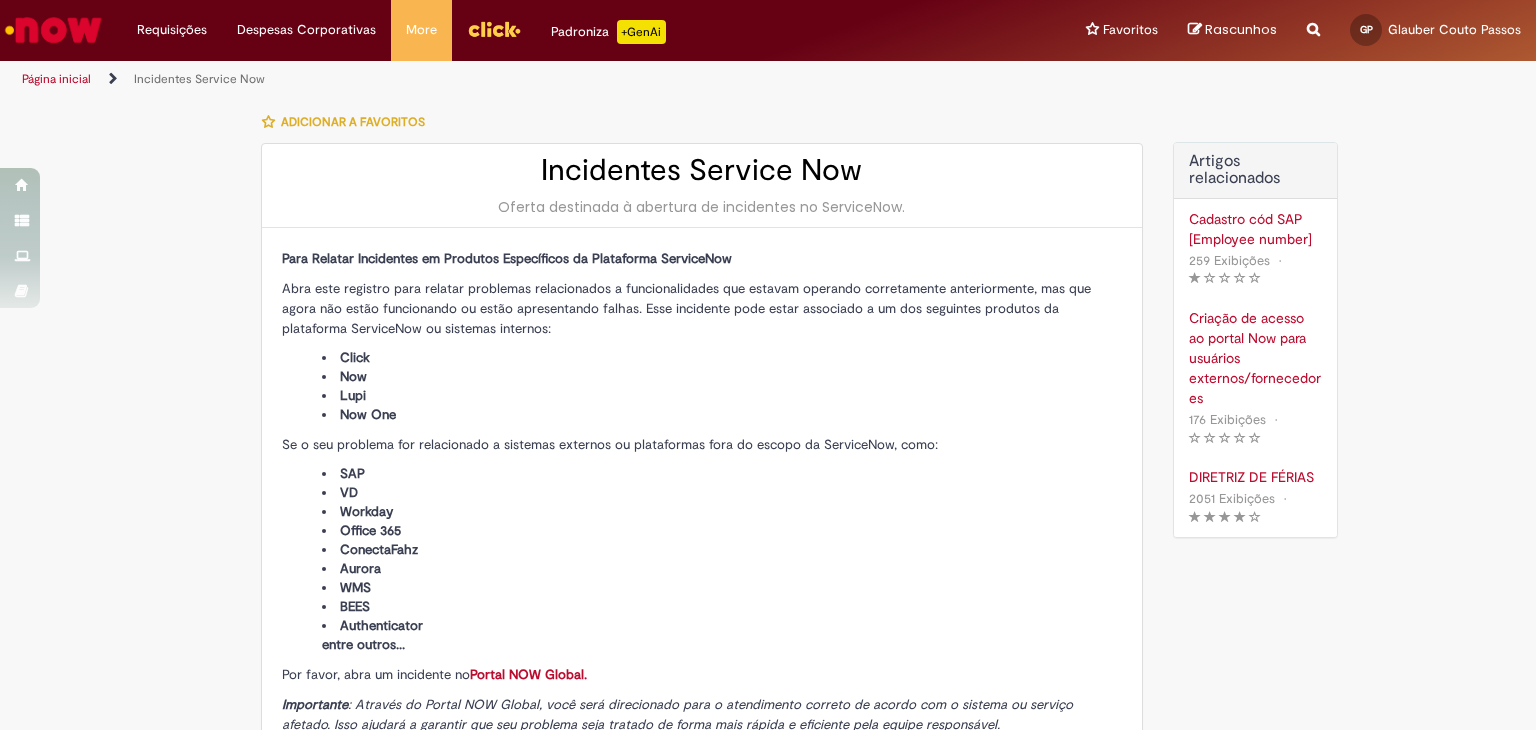 type on "**********" 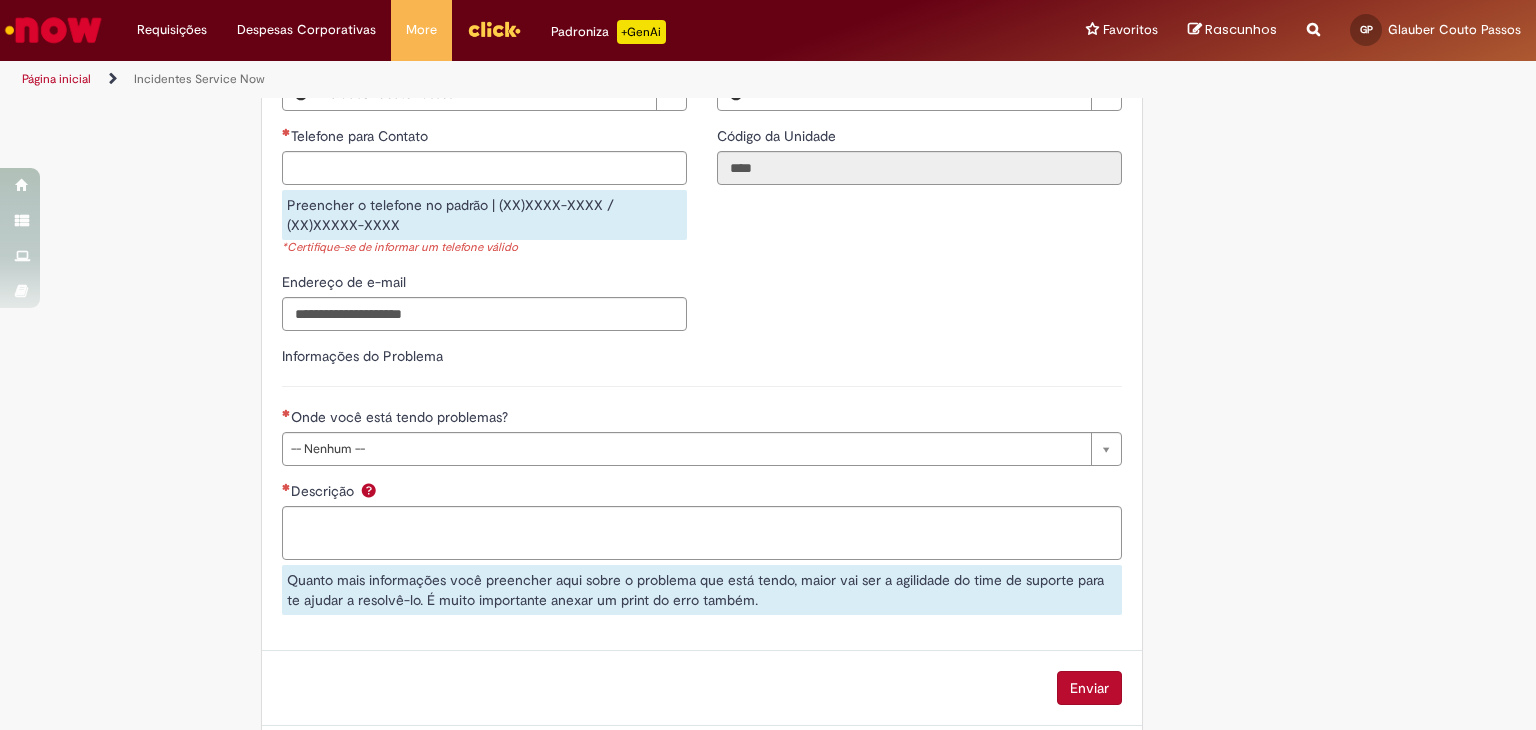 scroll, scrollTop: 756, scrollLeft: 0, axis: vertical 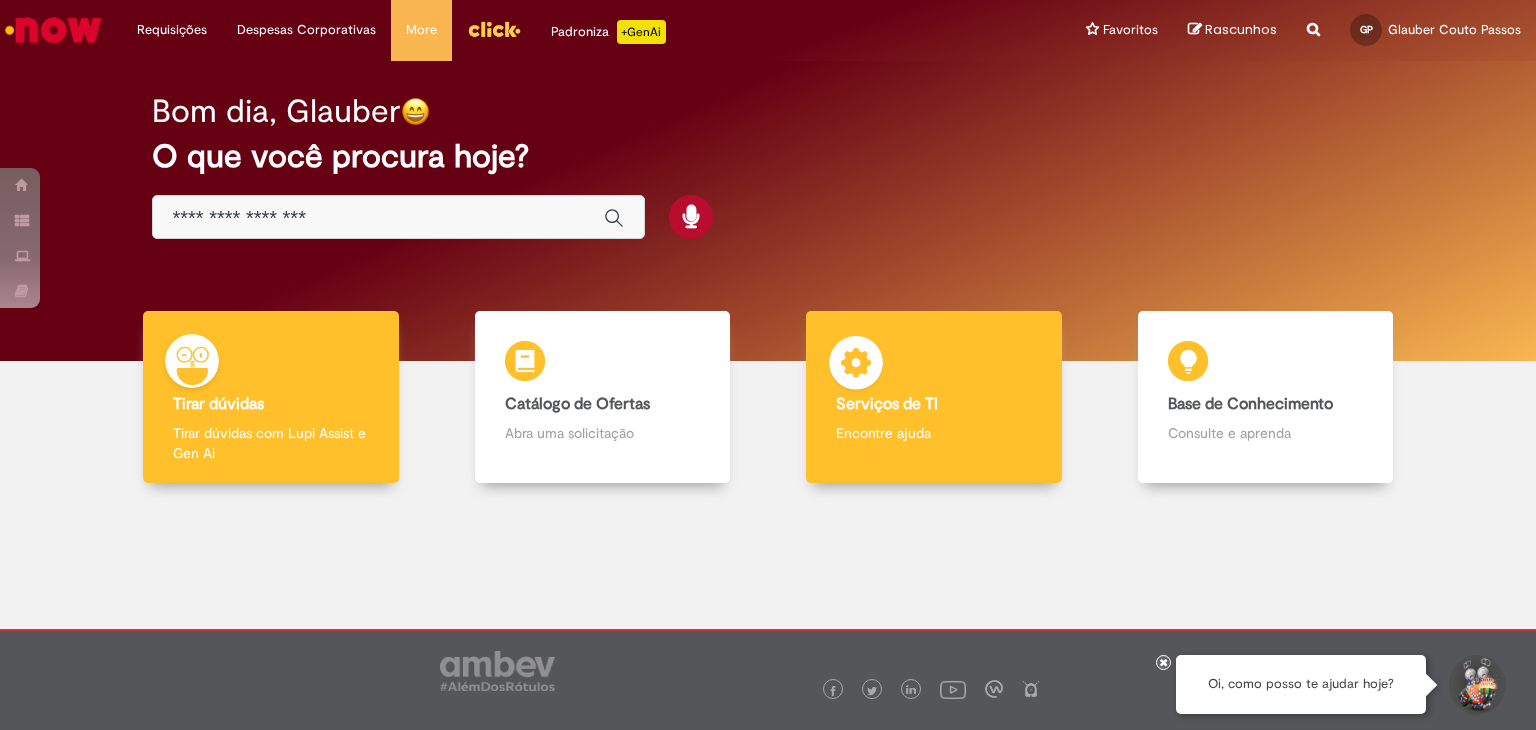 click on "Encontre ajuda" at bounding box center [934, 433] 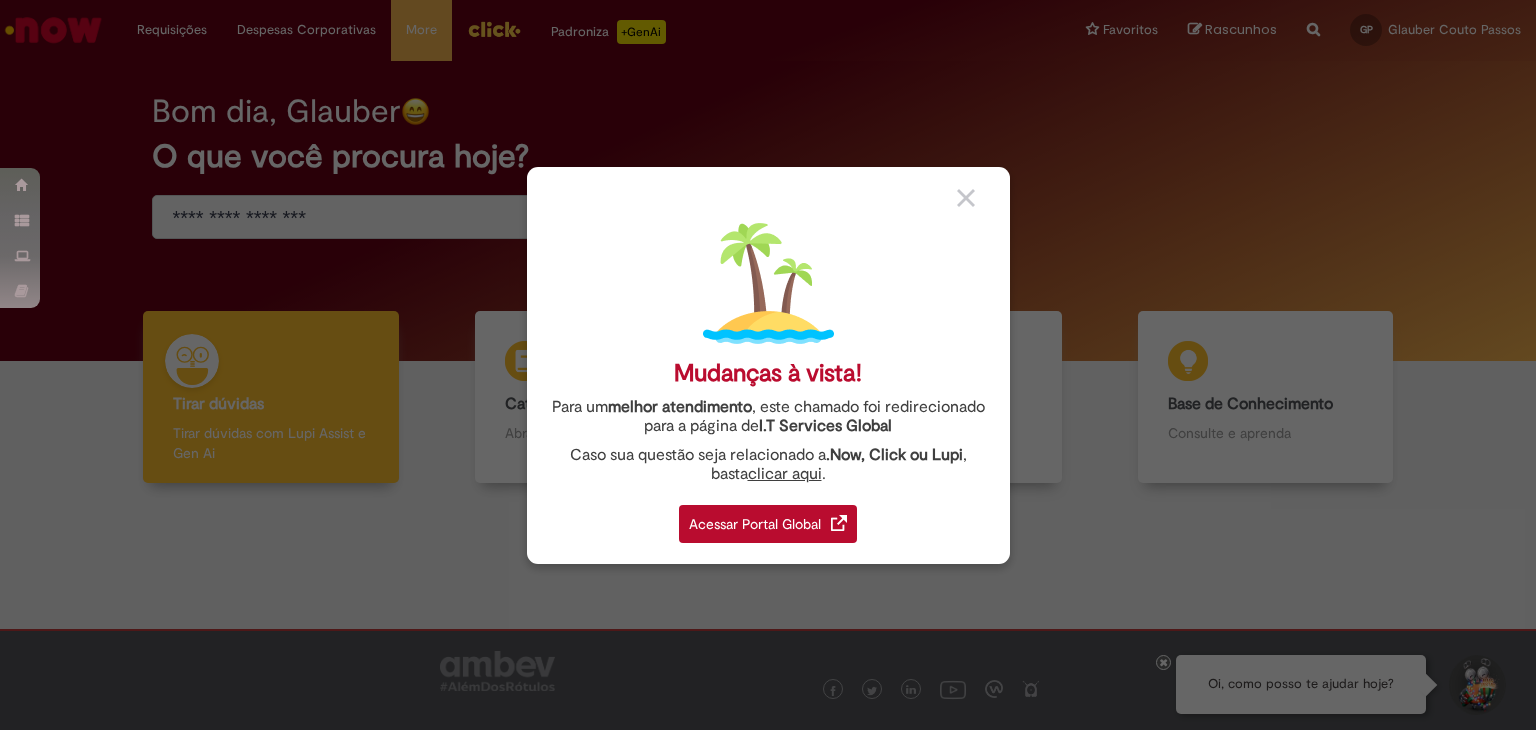 click on "Acessar Portal Global" at bounding box center (768, 524) 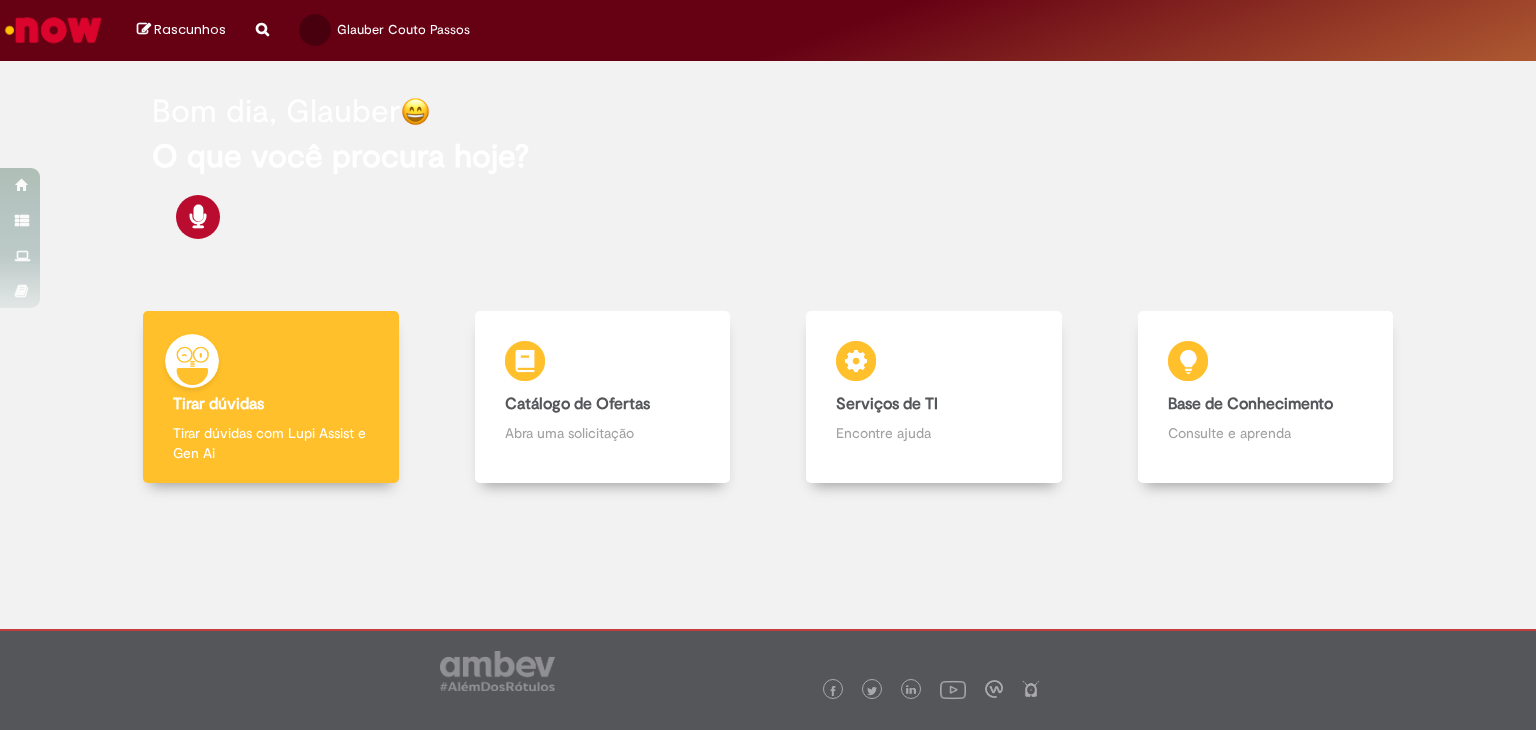 scroll, scrollTop: 0, scrollLeft: 0, axis: both 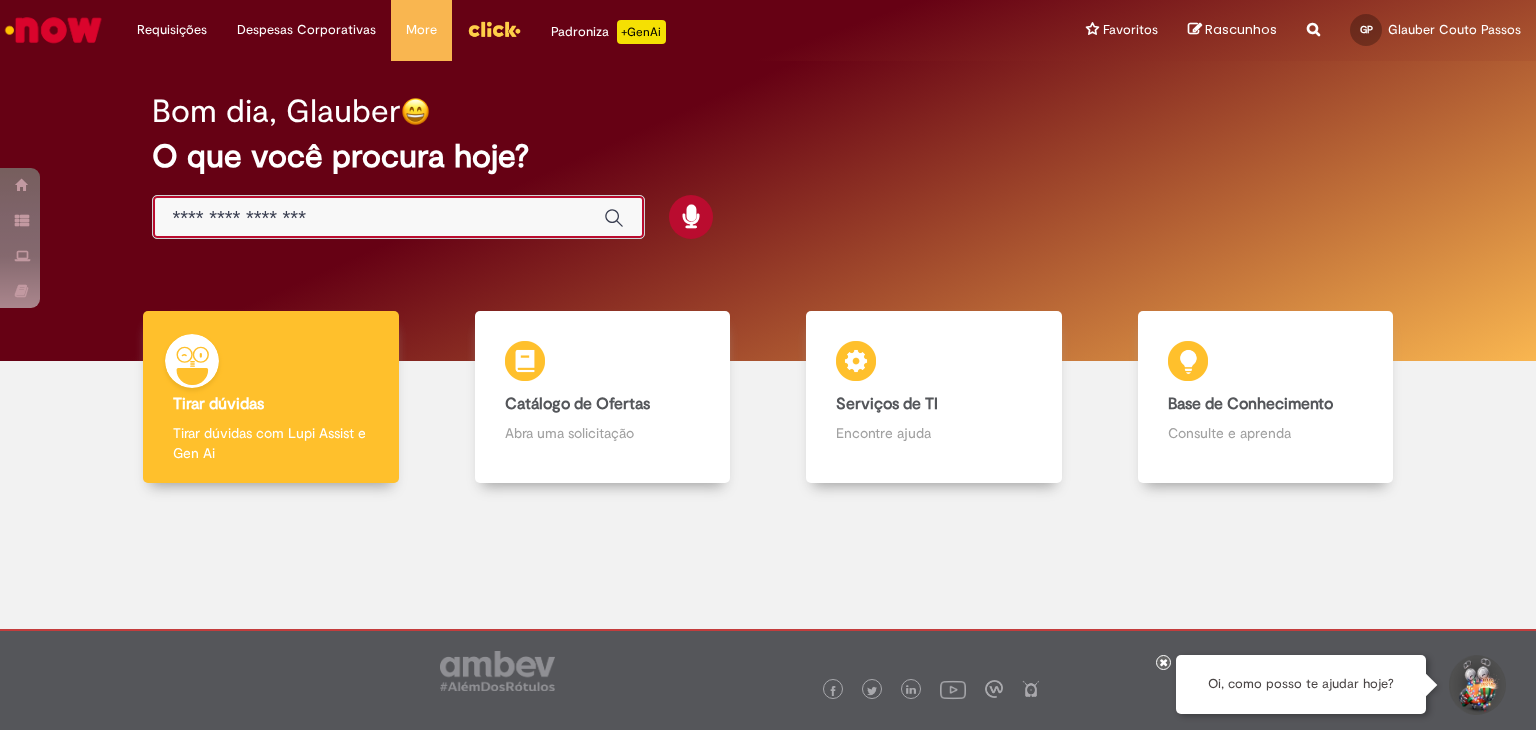 click at bounding box center [378, 218] 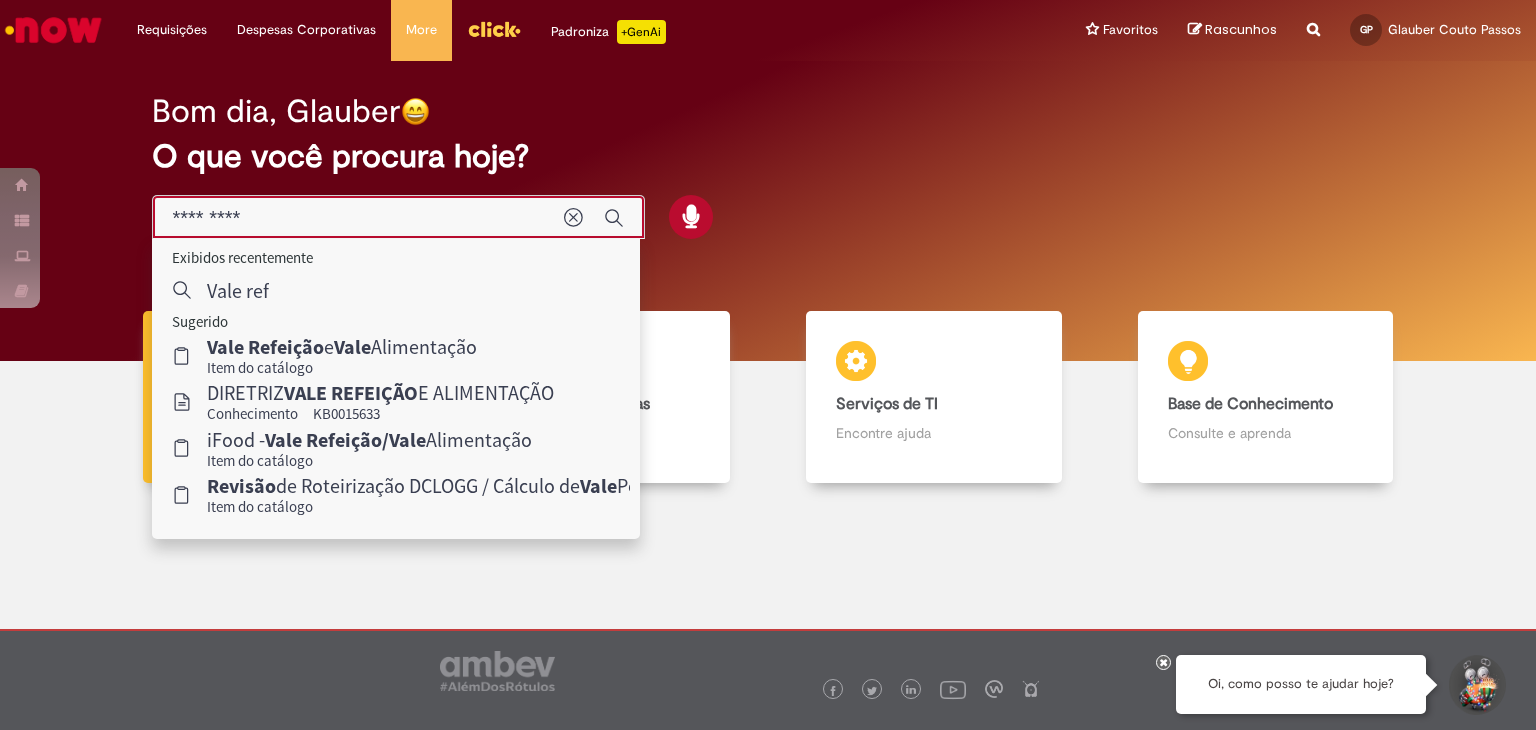 type on "**********" 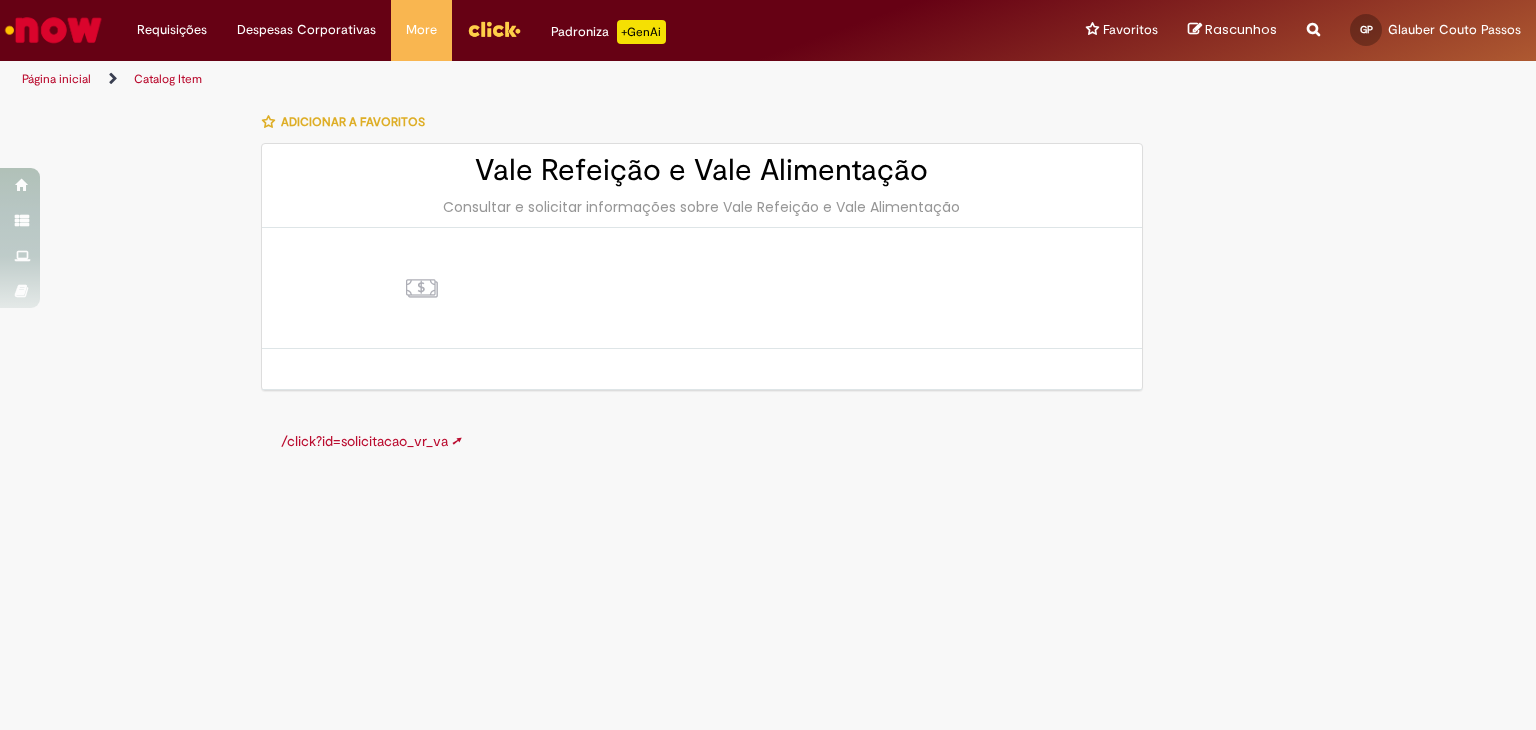 scroll, scrollTop: 0, scrollLeft: 0, axis: both 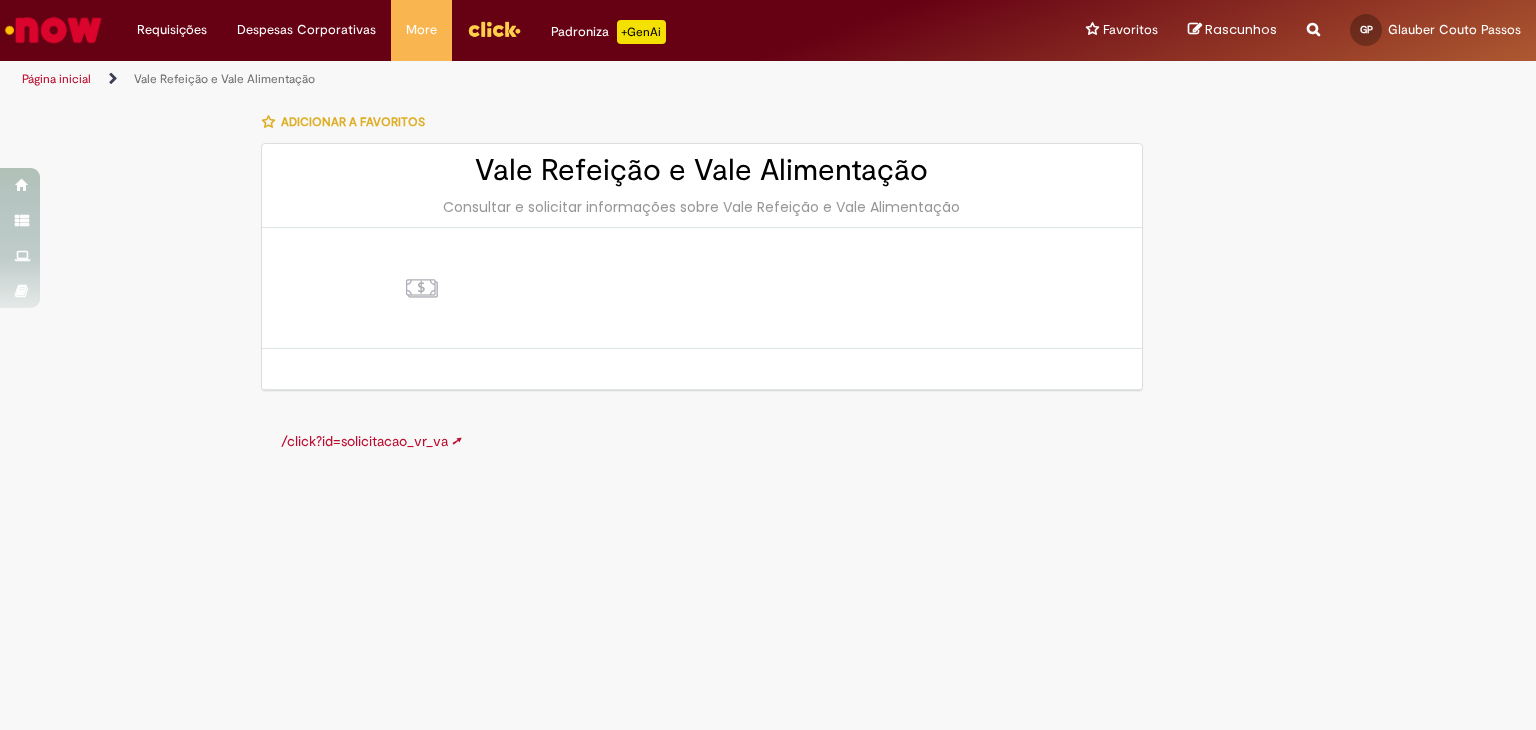click at bounding box center (422, 288) 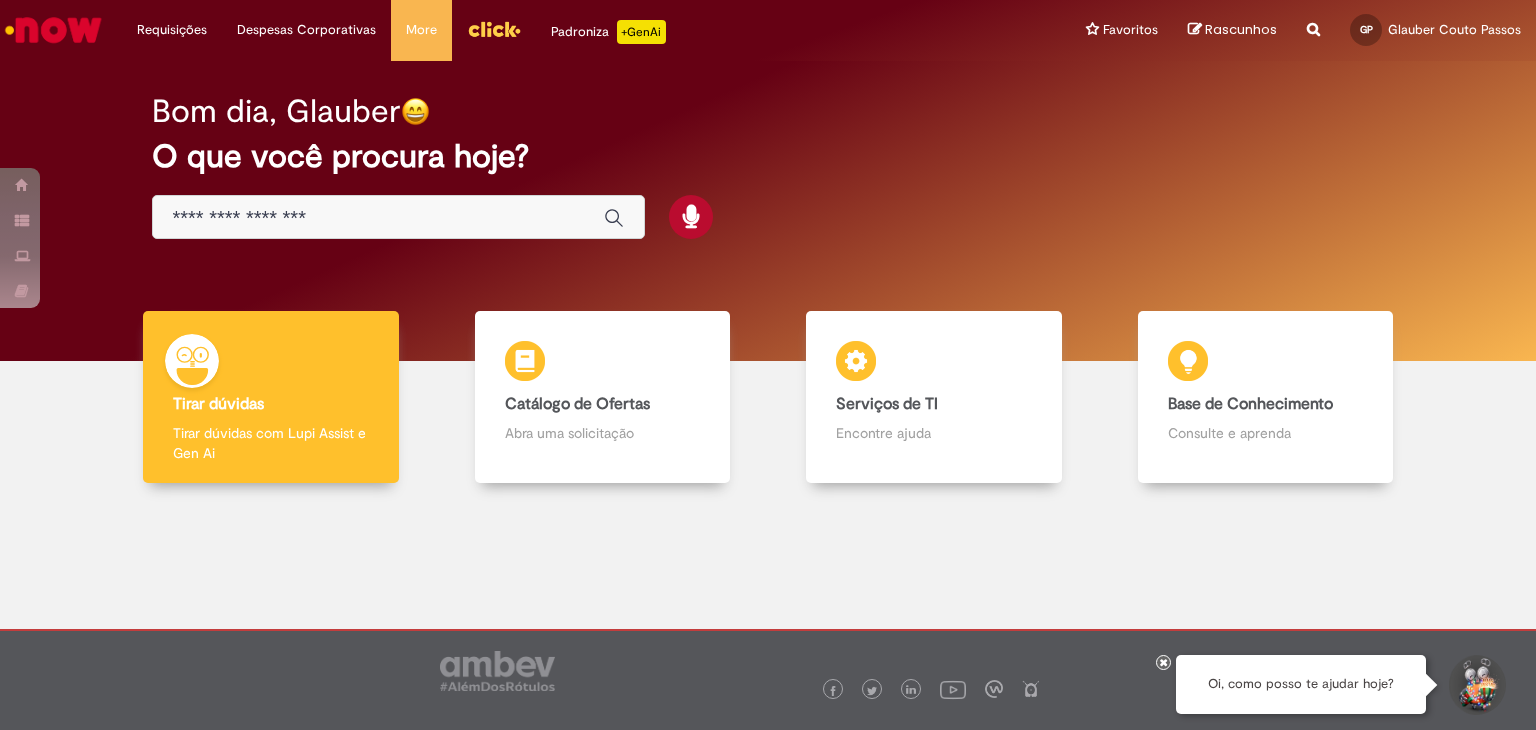 scroll, scrollTop: 0, scrollLeft: 0, axis: both 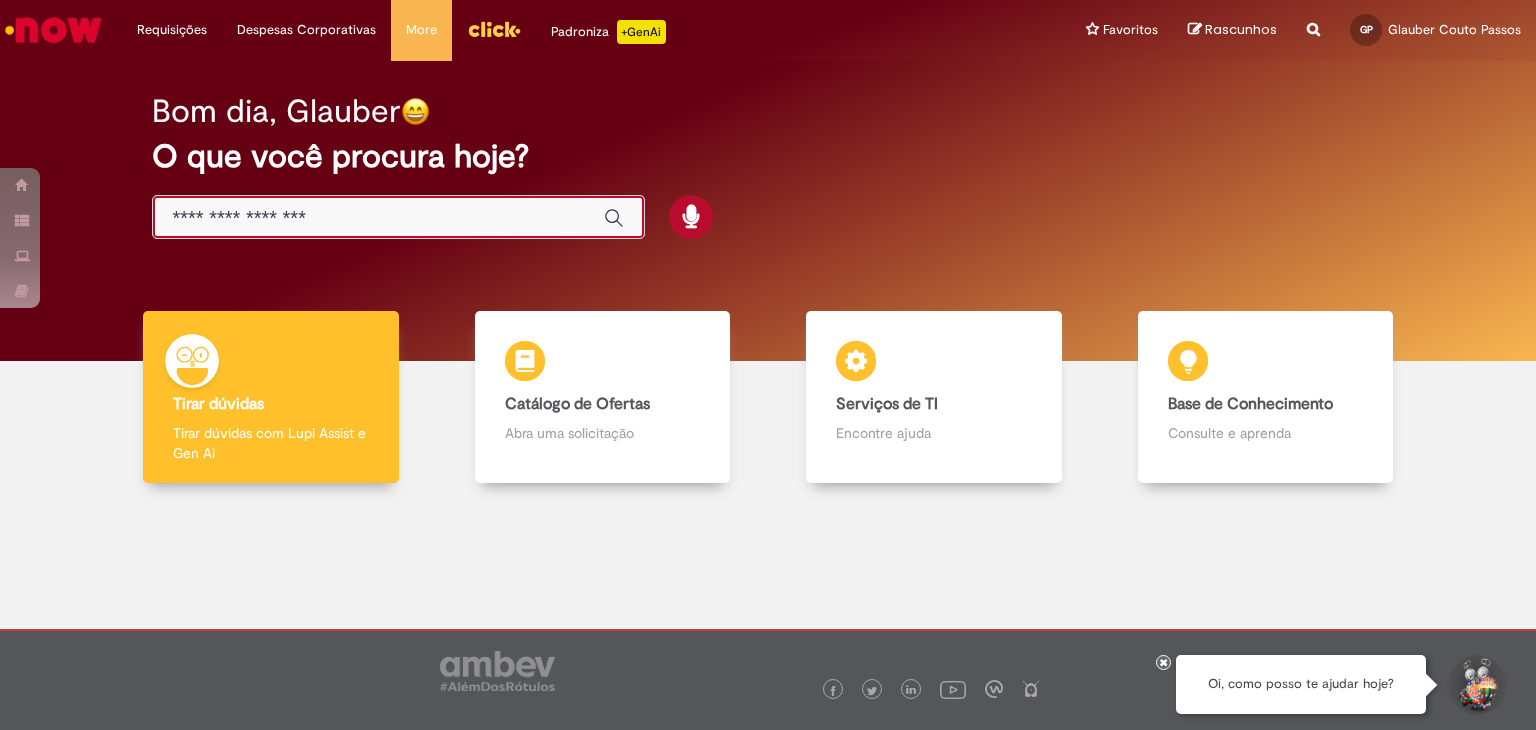 click at bounding box center [378, 218] 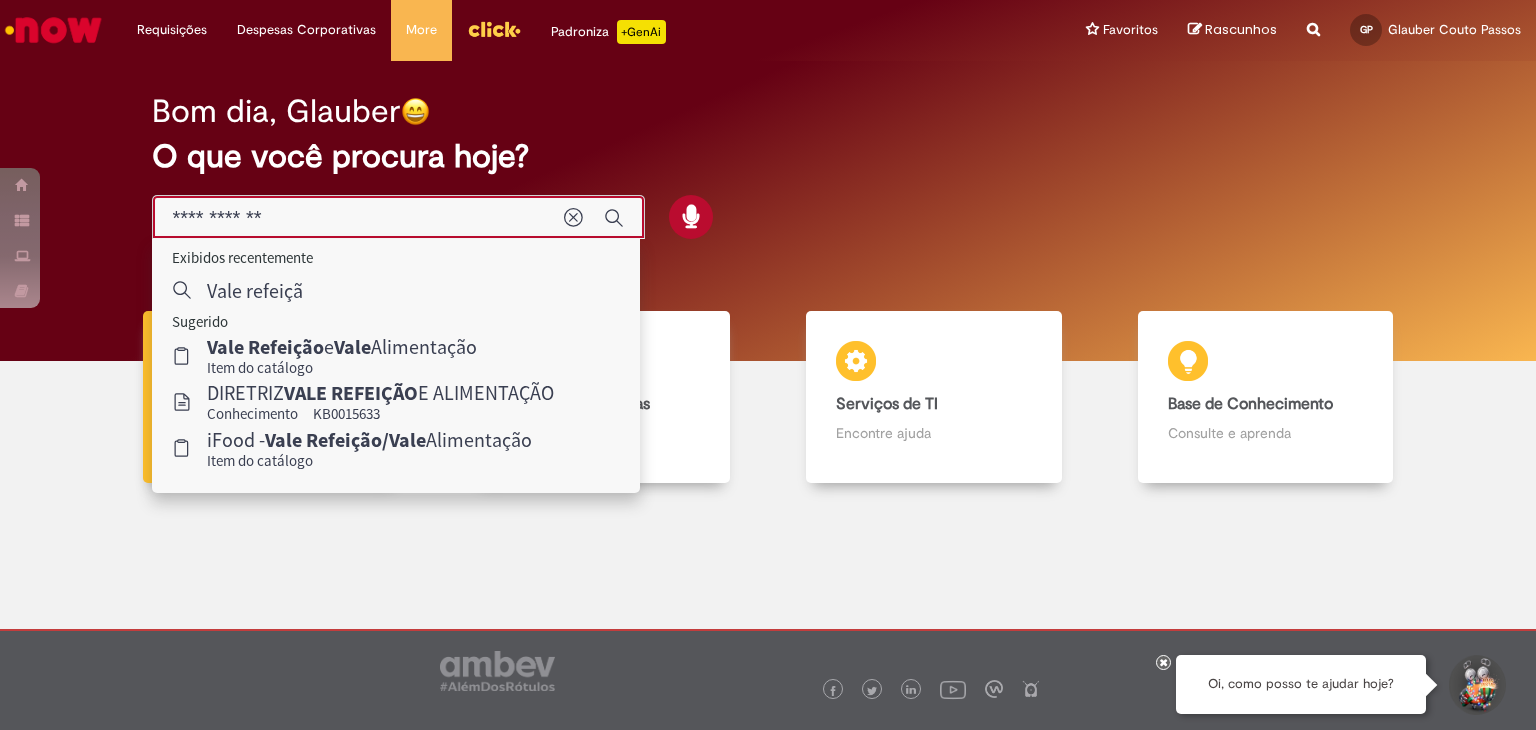 type on "**********" 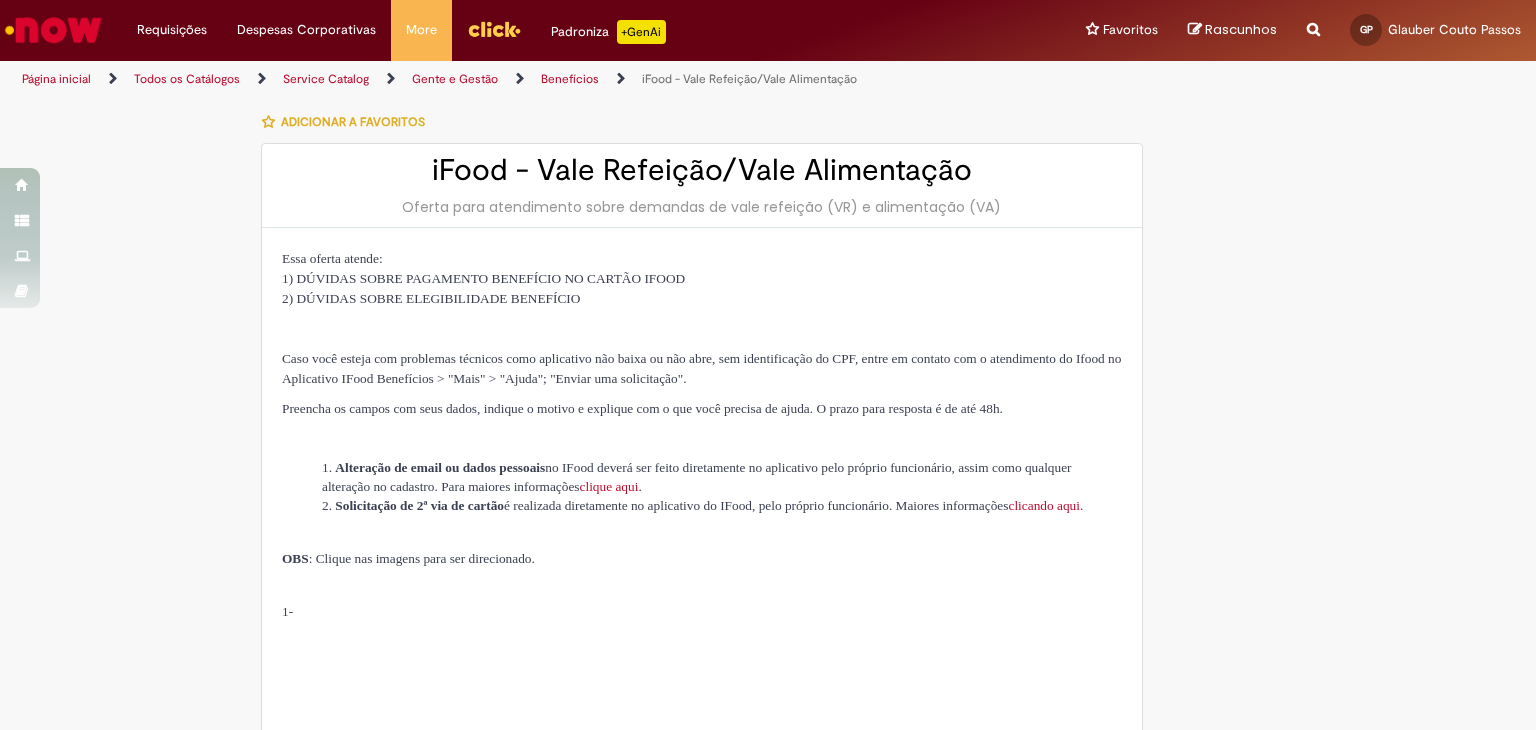 type on "********" 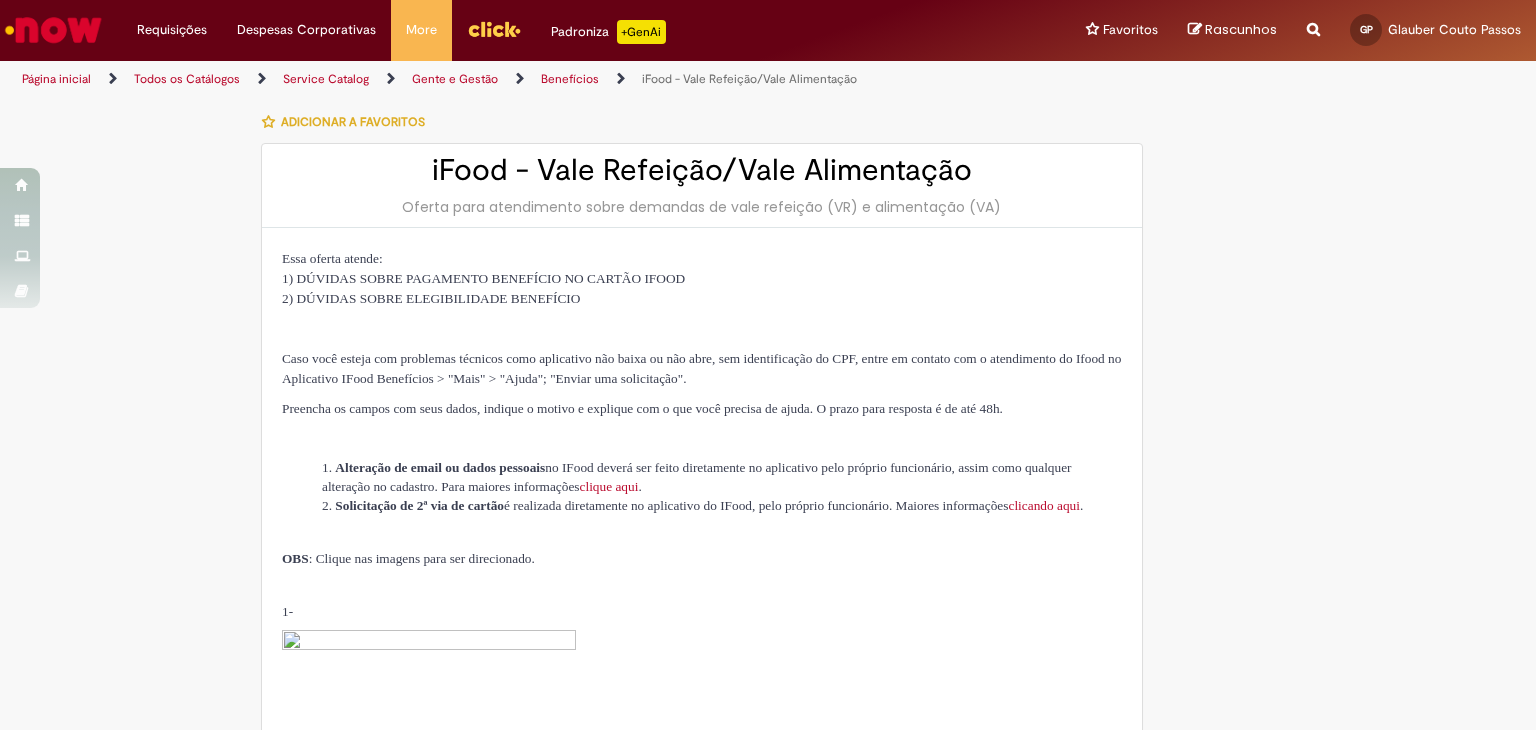 type on "**********" 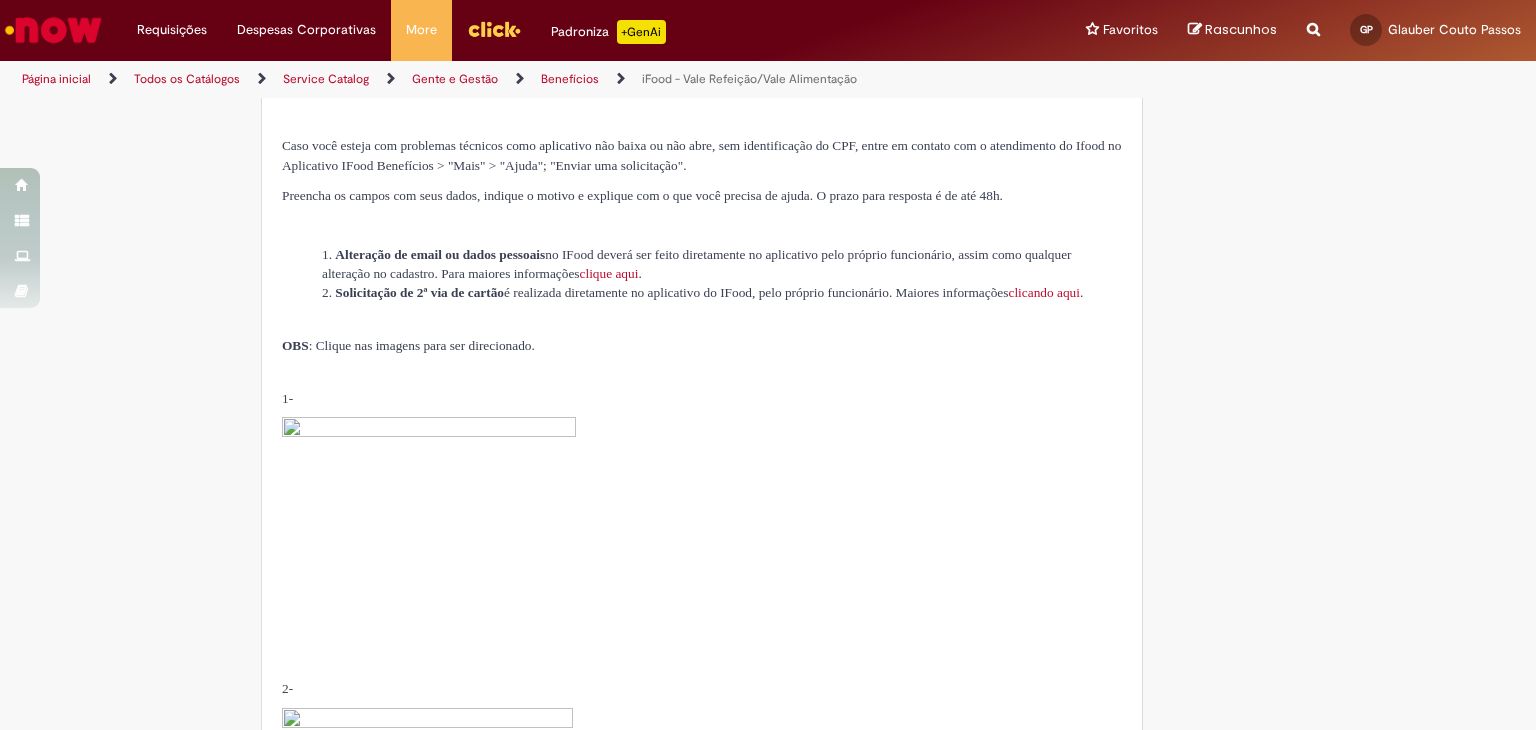 scroll, scrollTop: 216, scrollLeft: 0, axis: vertical 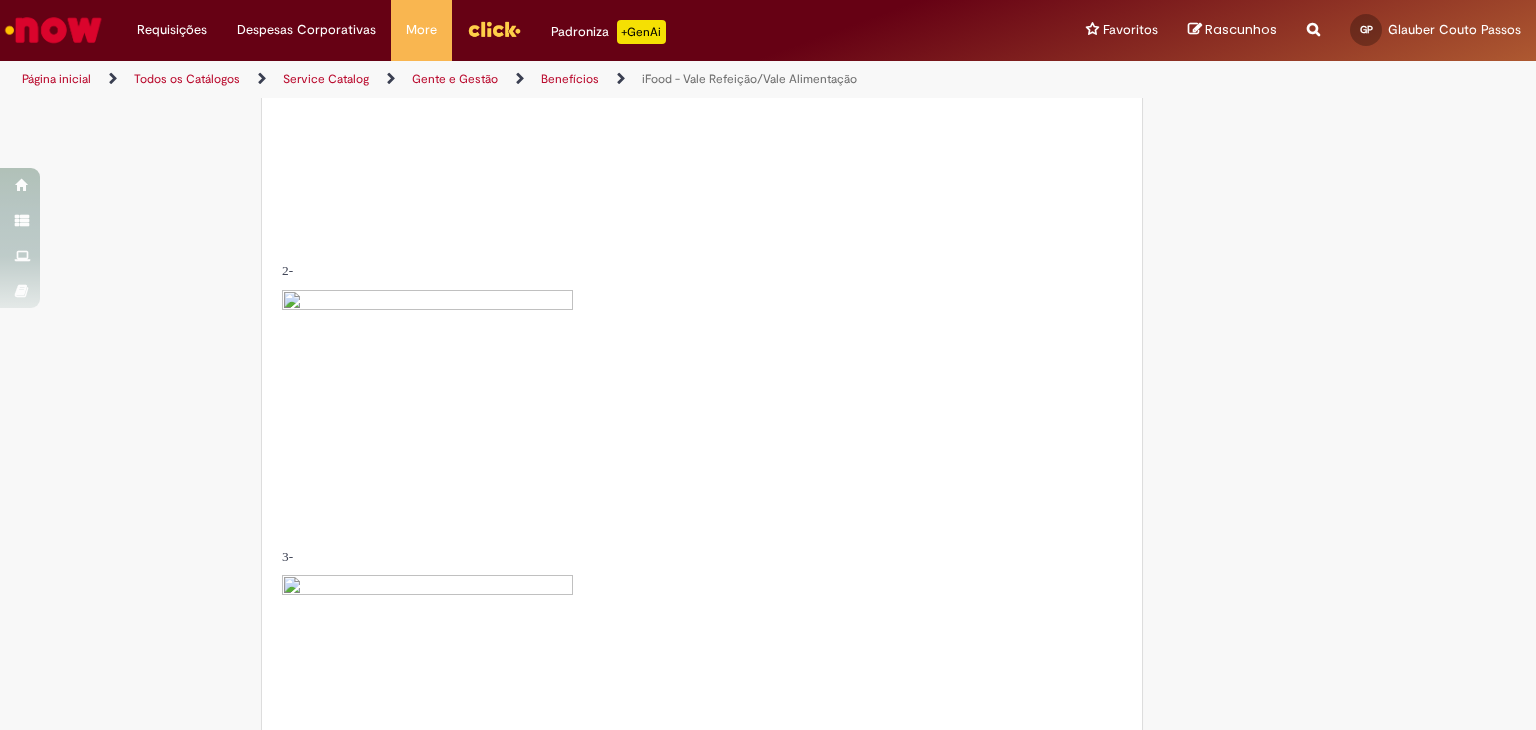 drag, startPoint x: 1508, startPoint y: 370, endPoint x: 1480, endPoint y: 472, distance: 105.773346 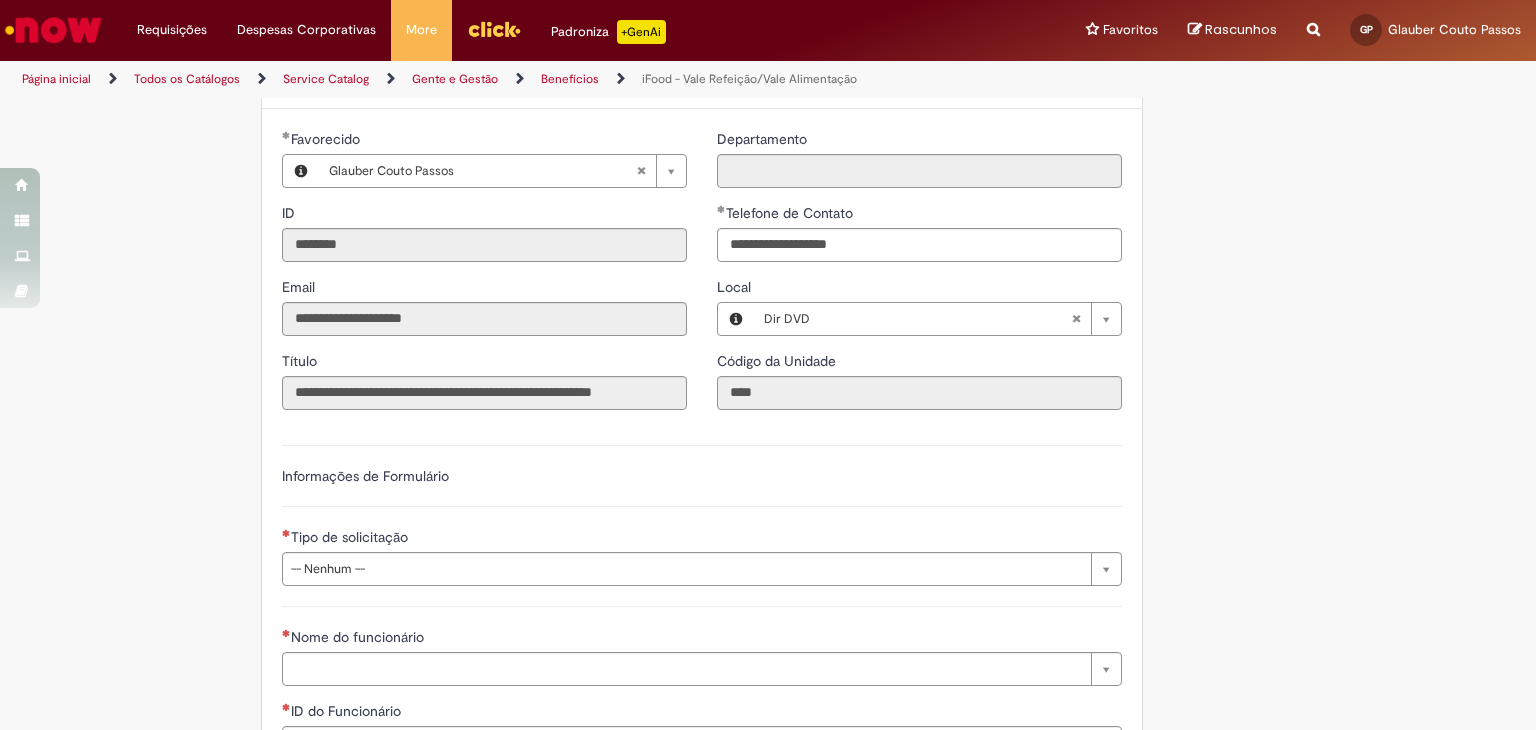 scroll, scrollTop: 1360, scrollLeft: 0, axis: vertical 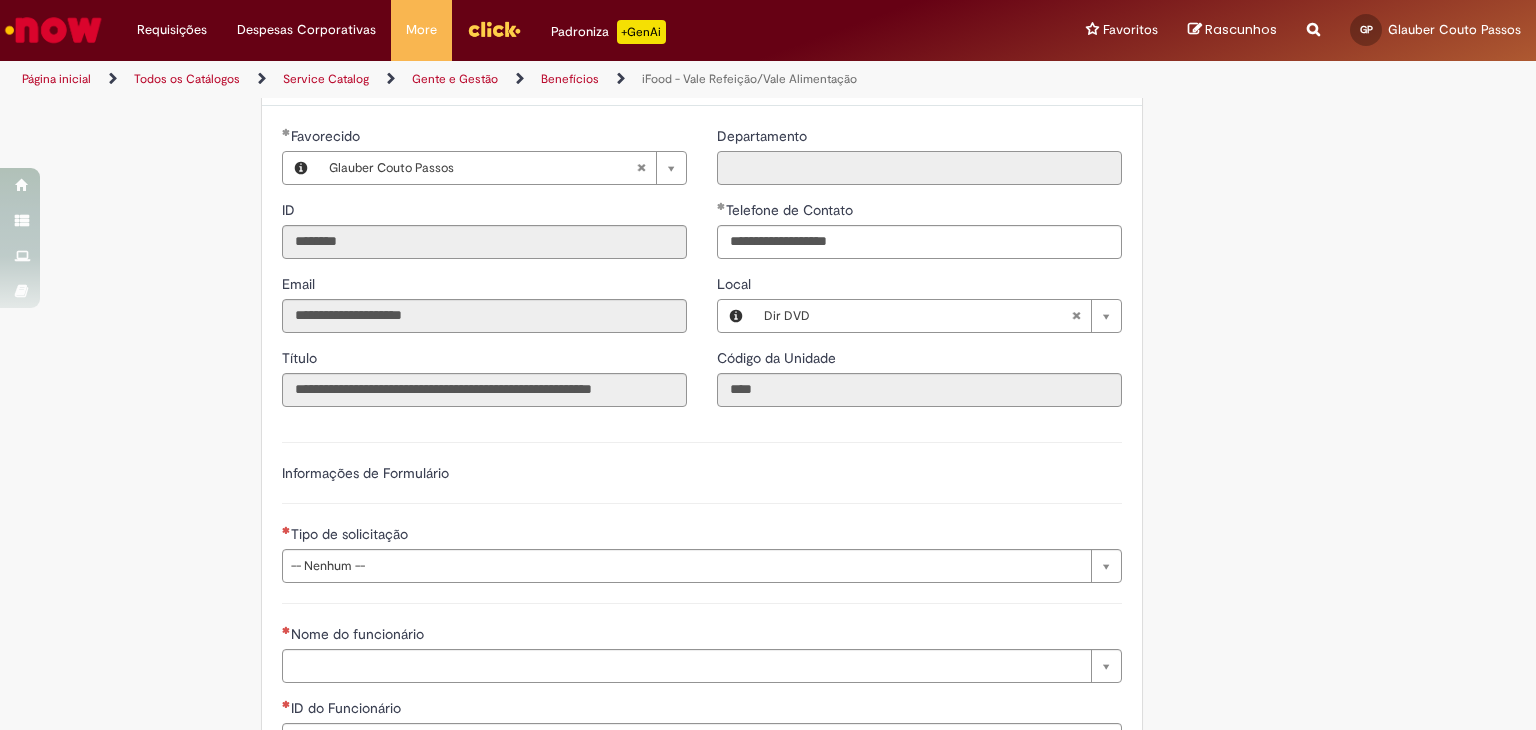 click on "Departamento" at bounding box center (919, 168) 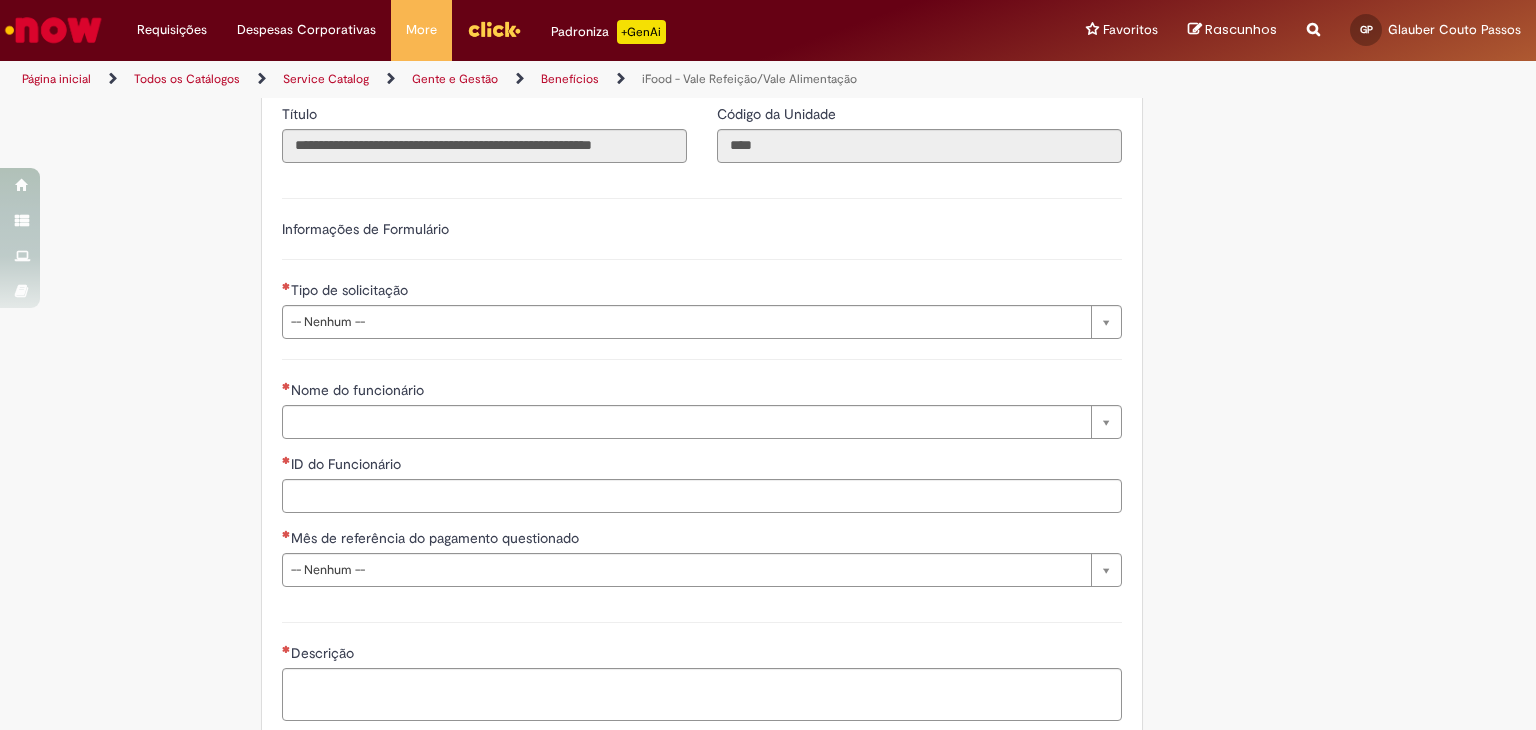 scroll, scrollTop: 1608, scrollLeft: 0, axis: vertical 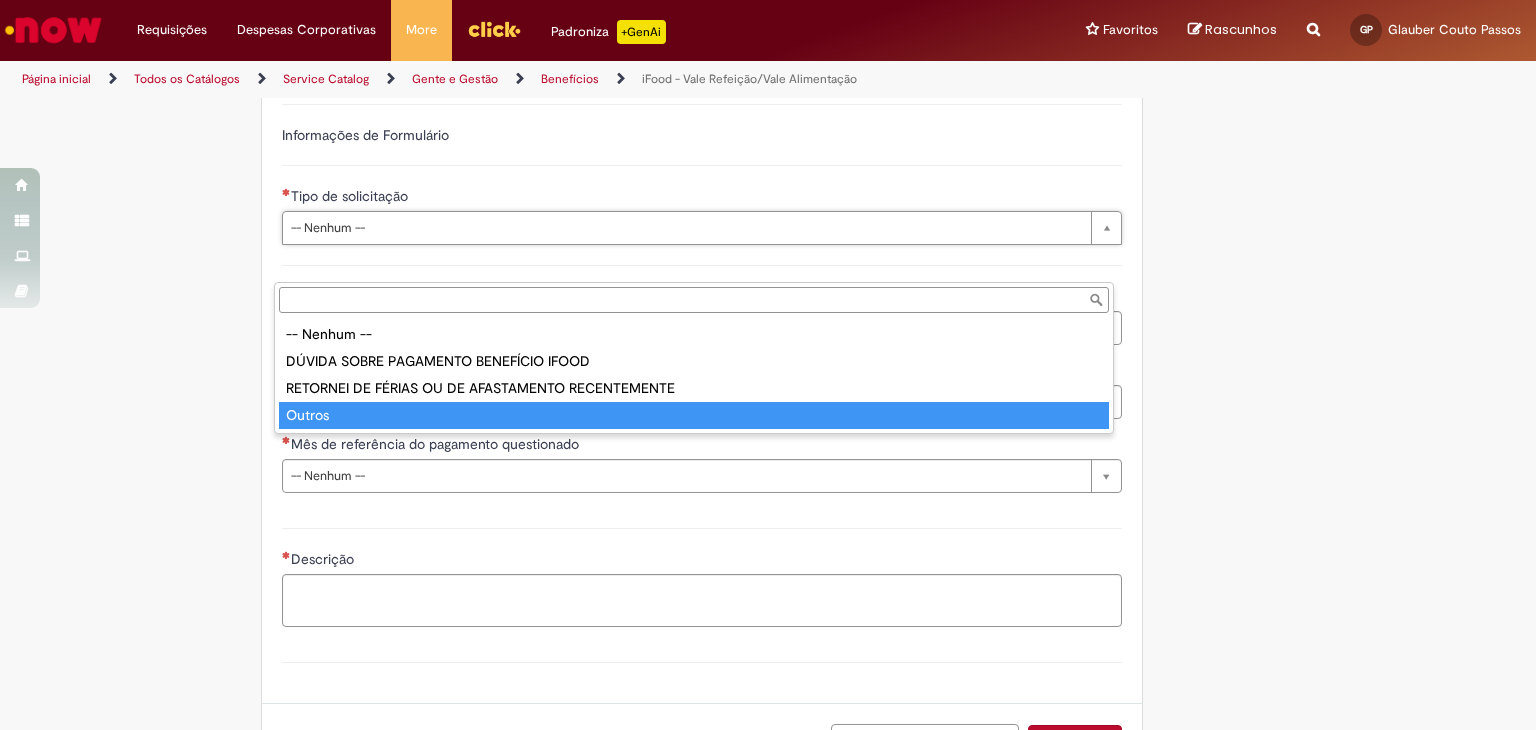 type on "******" 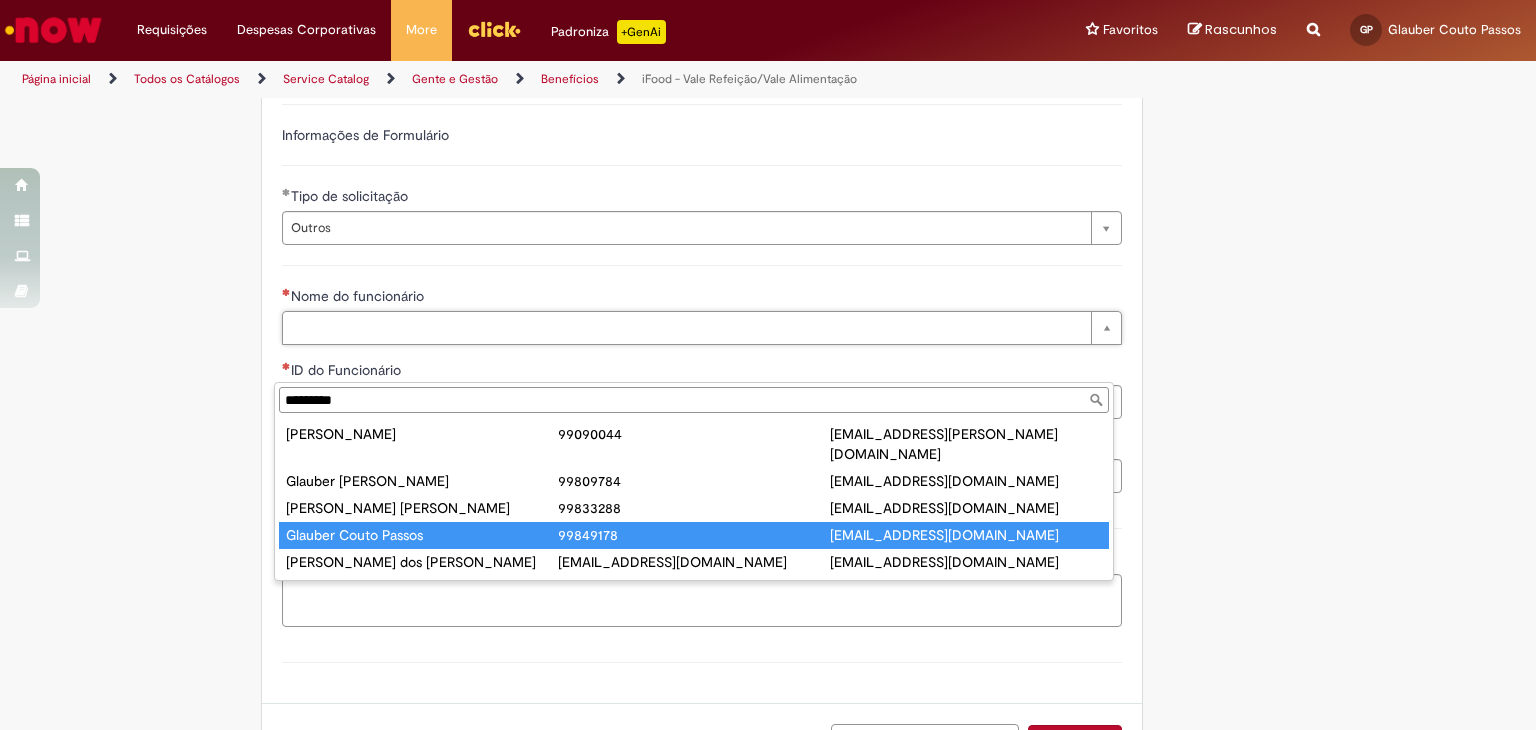 type on "*********" 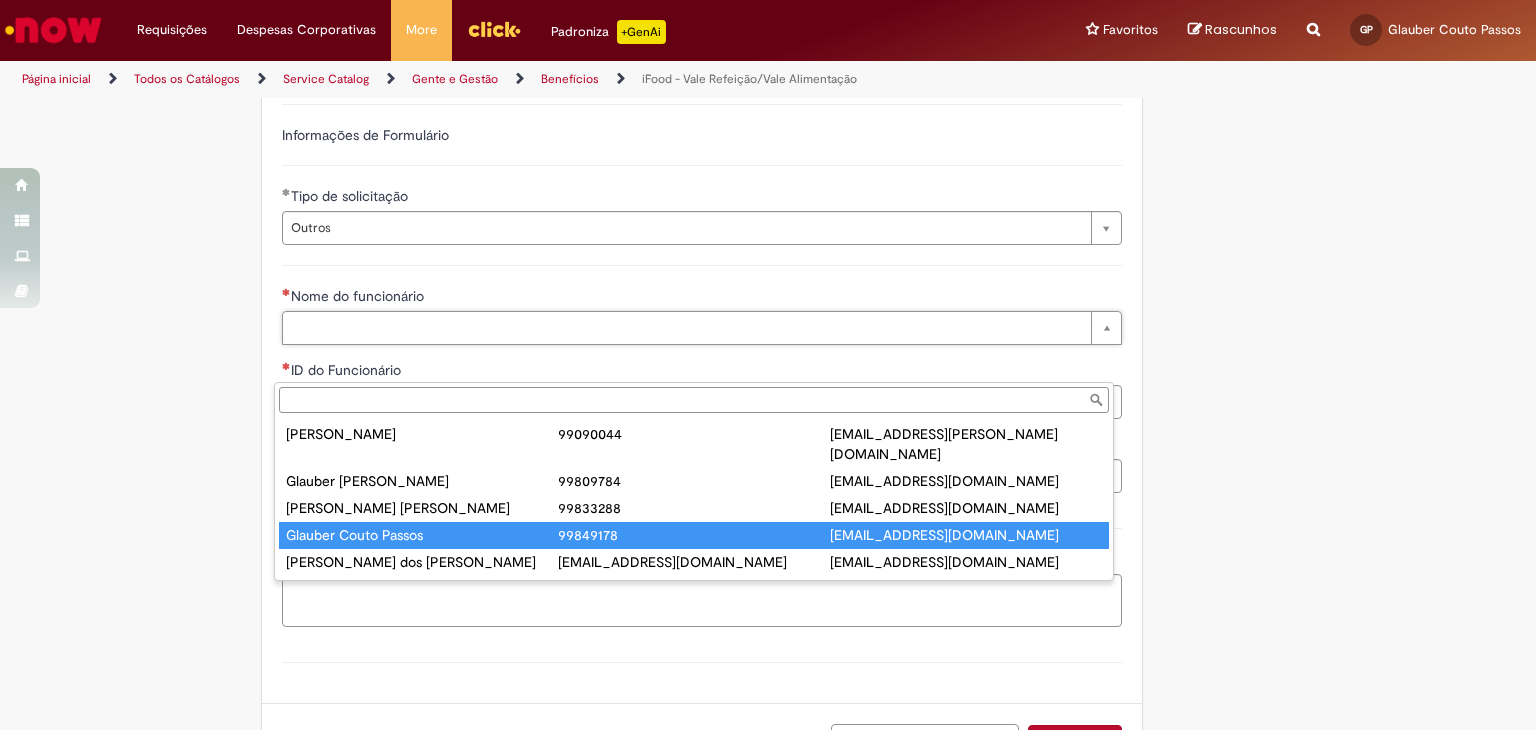type on "********" 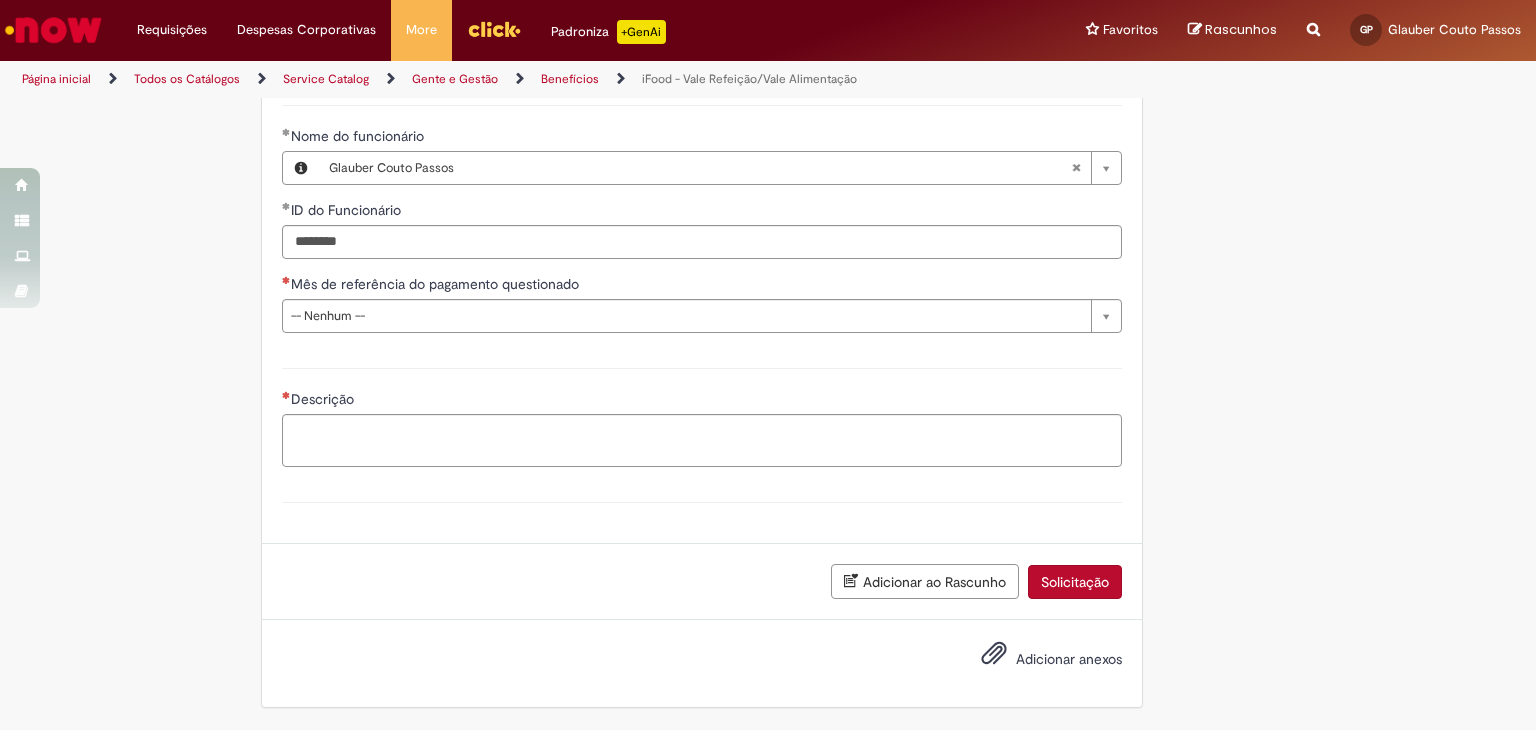 scroll, scrollTop: 1897, scrollLeft: 0, axis: vertical 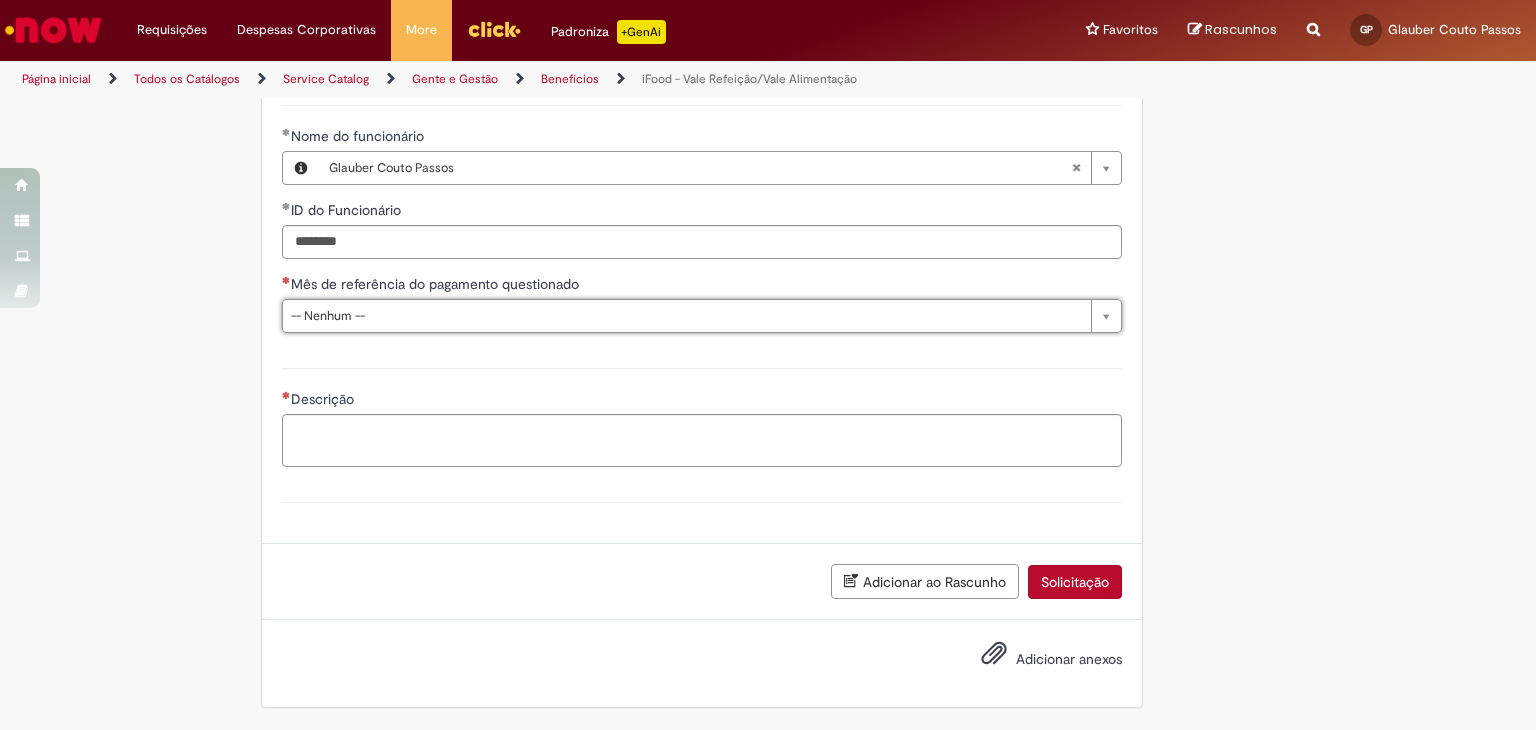 drag, startPoint x: 1309, startPoint y: 447, endPoint x: 1320, endPoint y: 440, distance: 13.038404 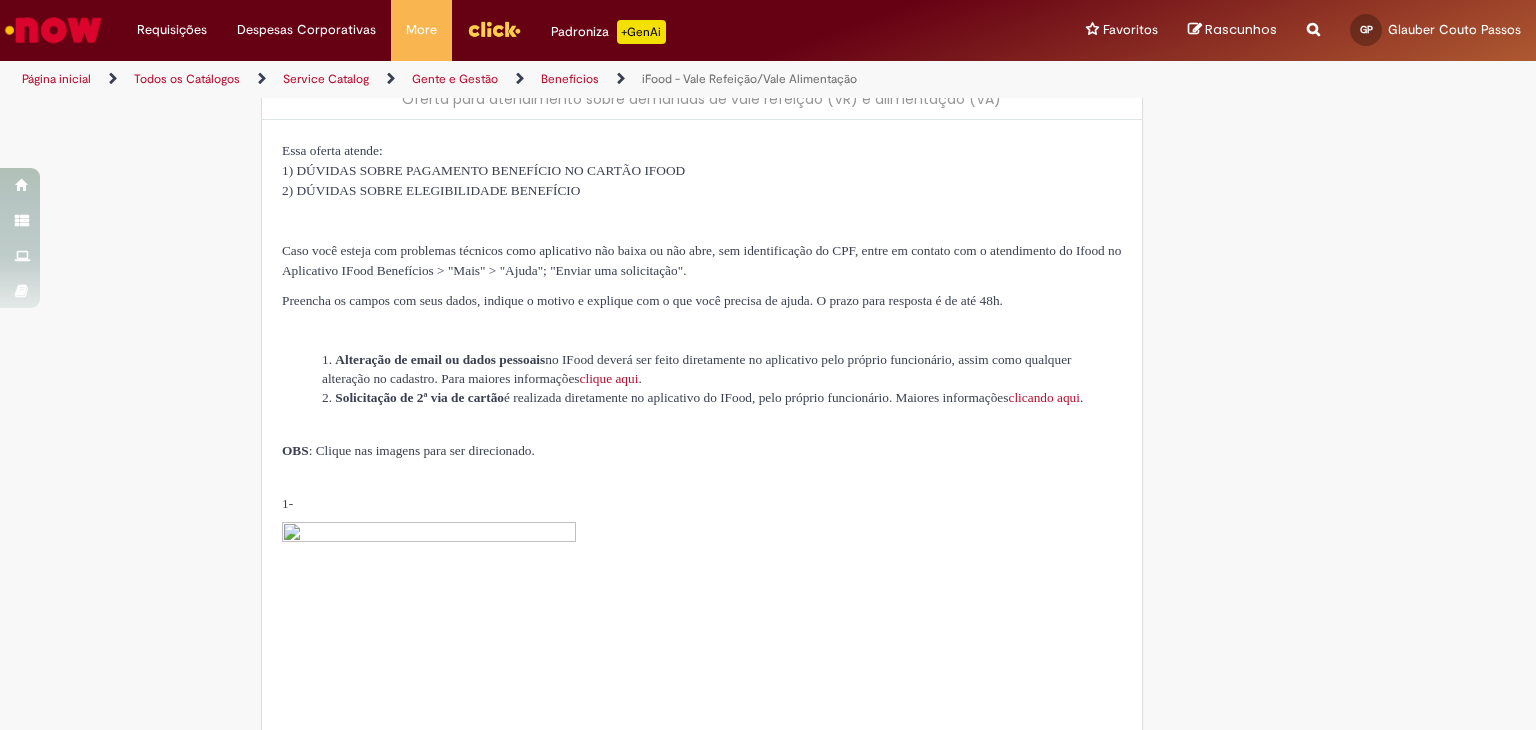 scroll, scrollTop: 97, scrollLeft: 0, axis: vertical 